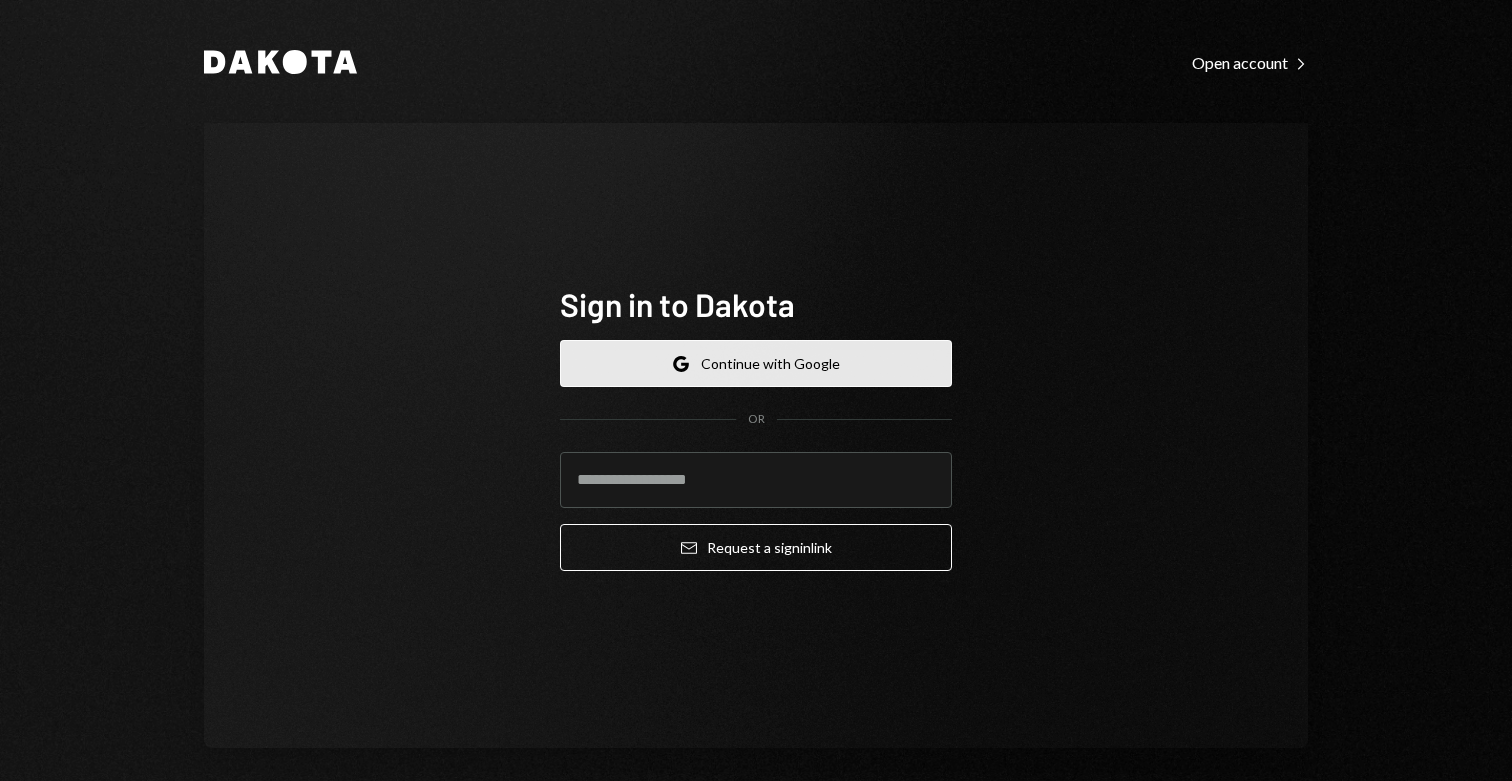 scroll, scrollTop: 0, scrollLeft: 0, axis: both 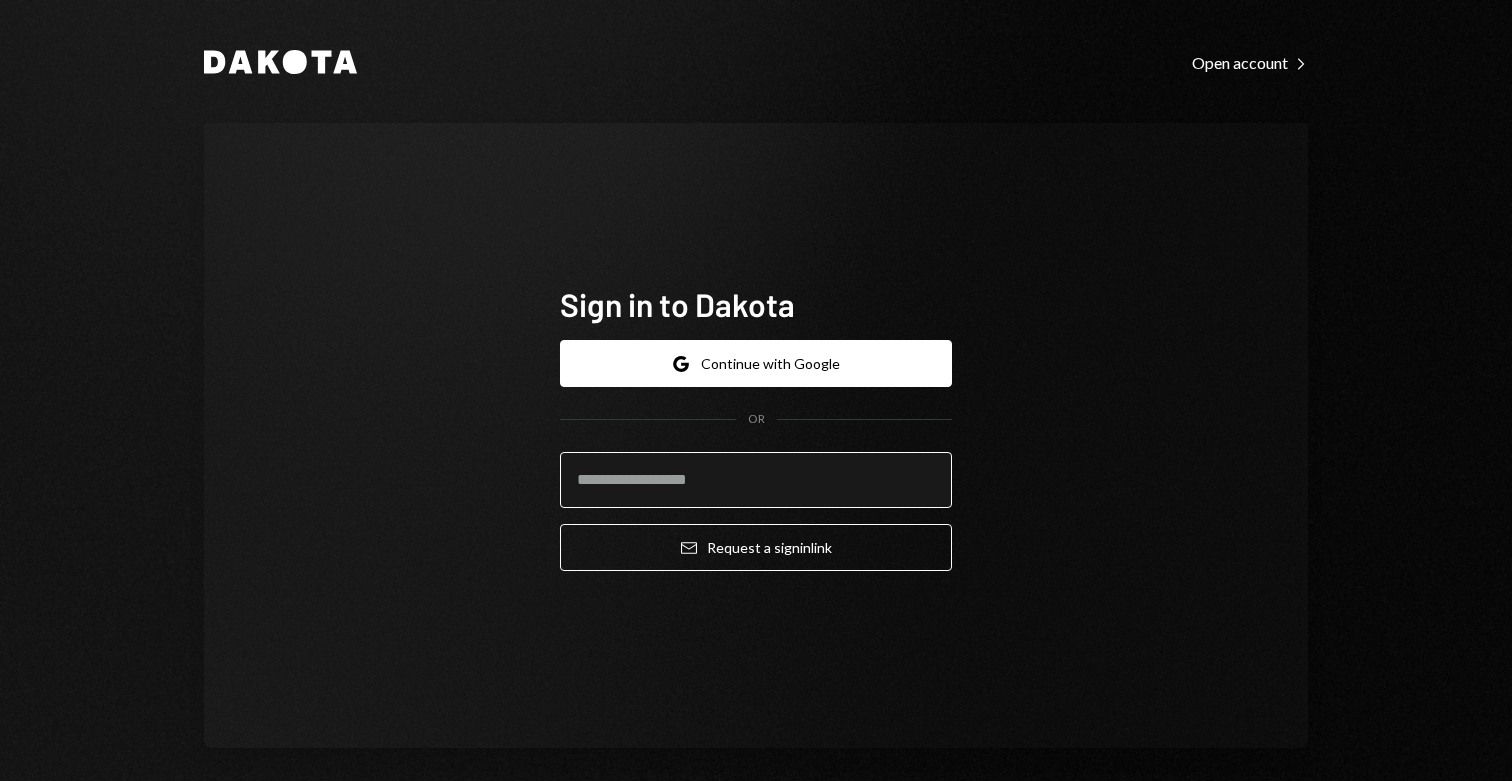 click at bounding box center (756, 480) 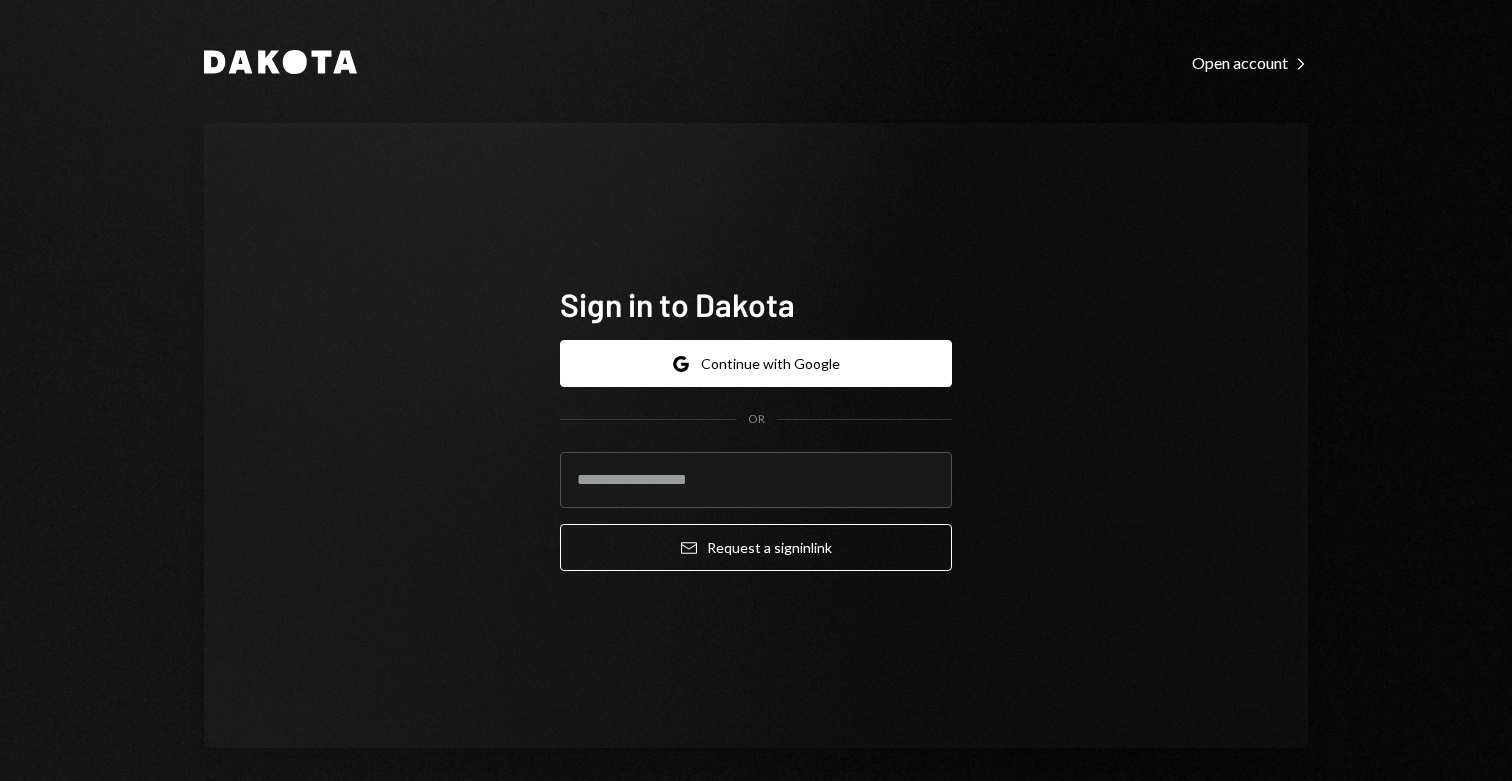 type on "**********" 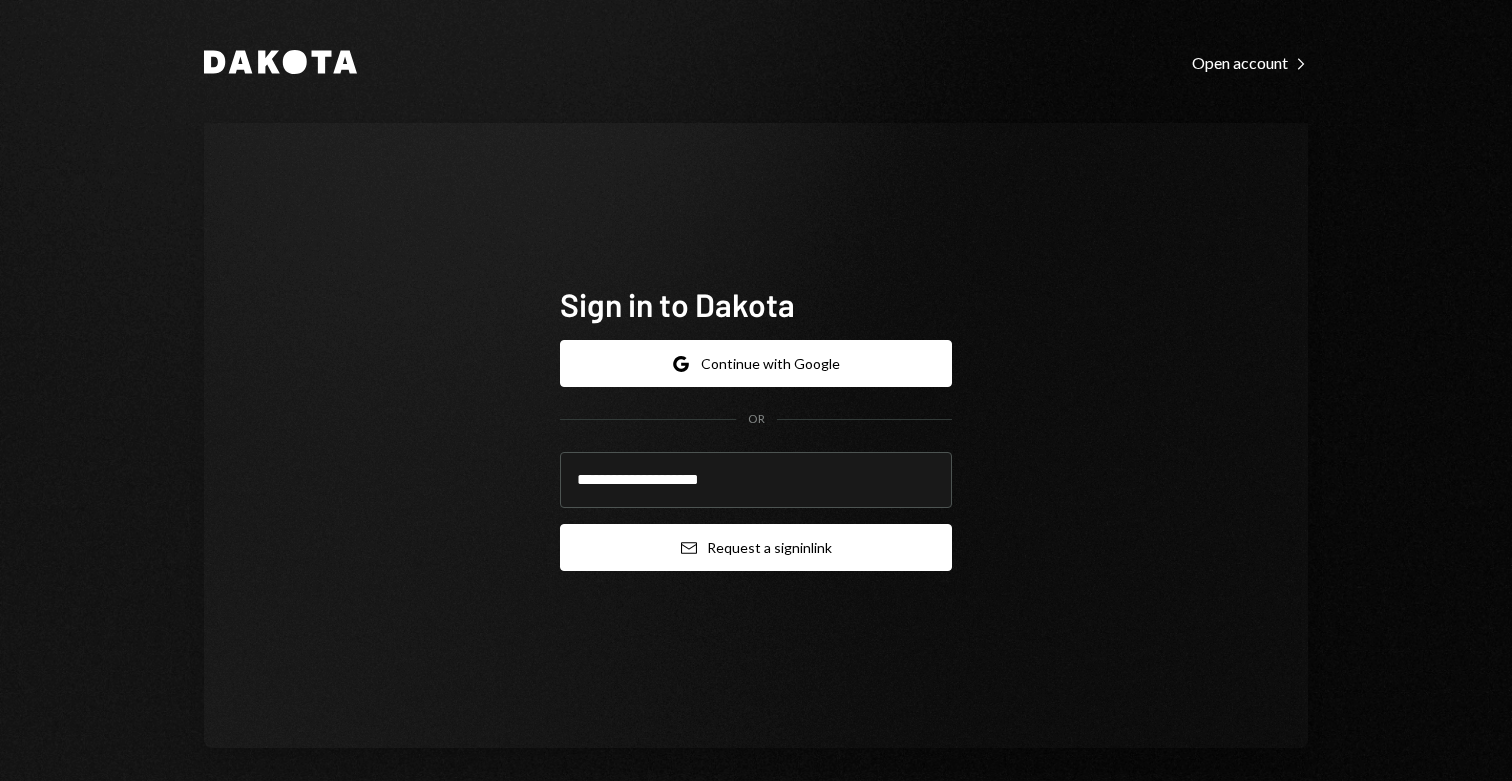 click on "Email Request a sign  in  link" at bounding box center (756, 547) 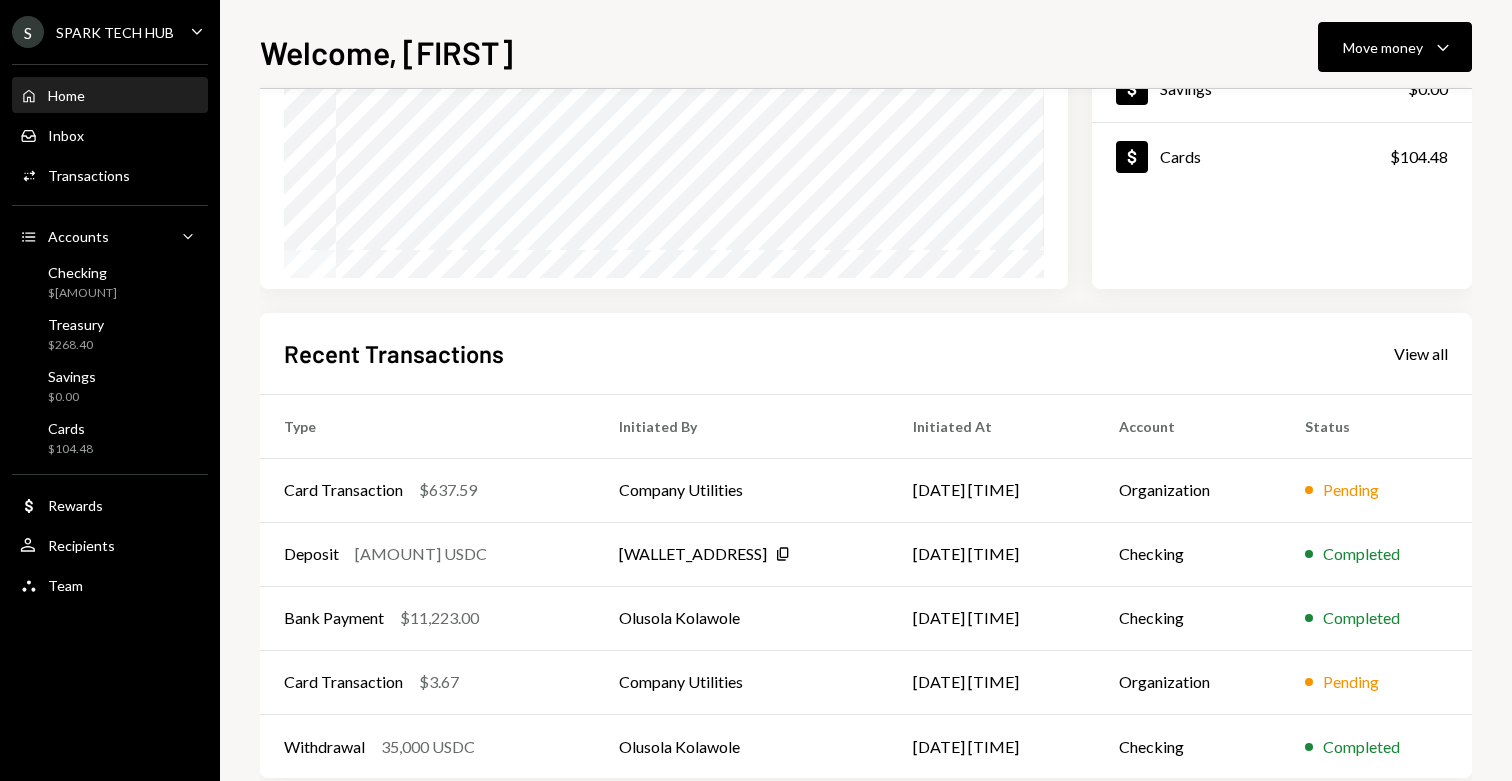 scroll, scrollTop: 294, scrollLeft: 0, axis: vertical 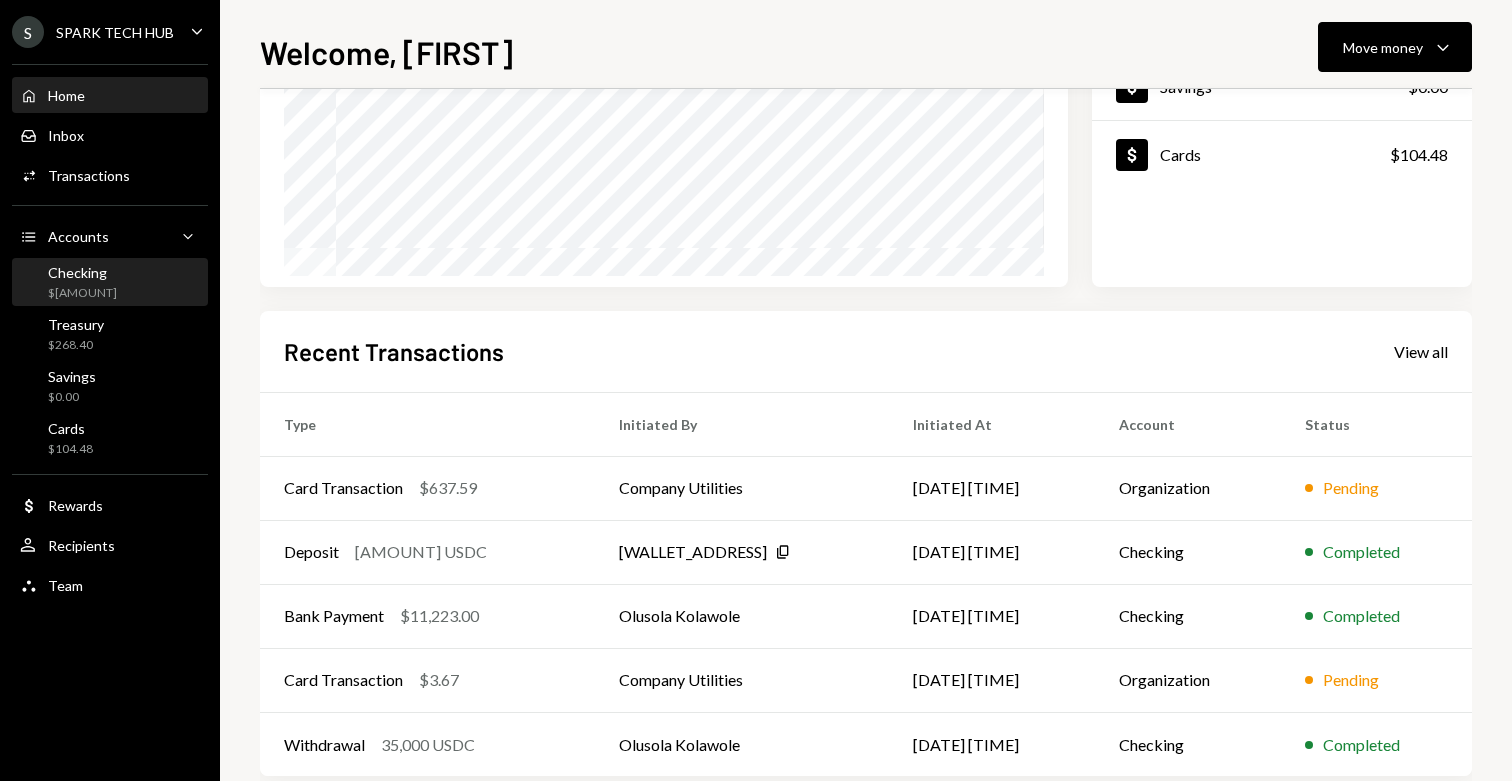 click on "Checking $[AMOUNT]" at bounding box center (110, 283) 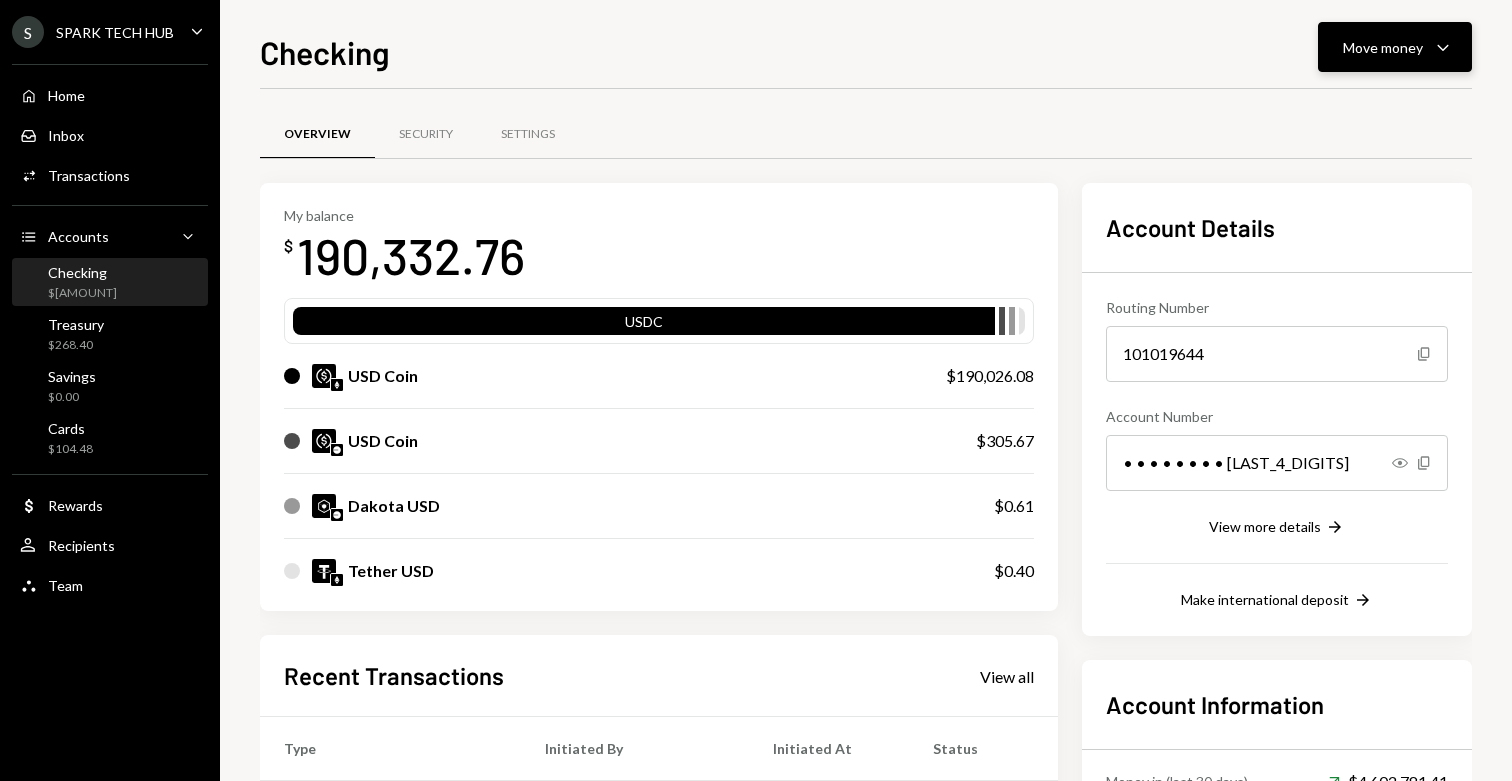 click on "Move money" at bounding box center [1383, 47] 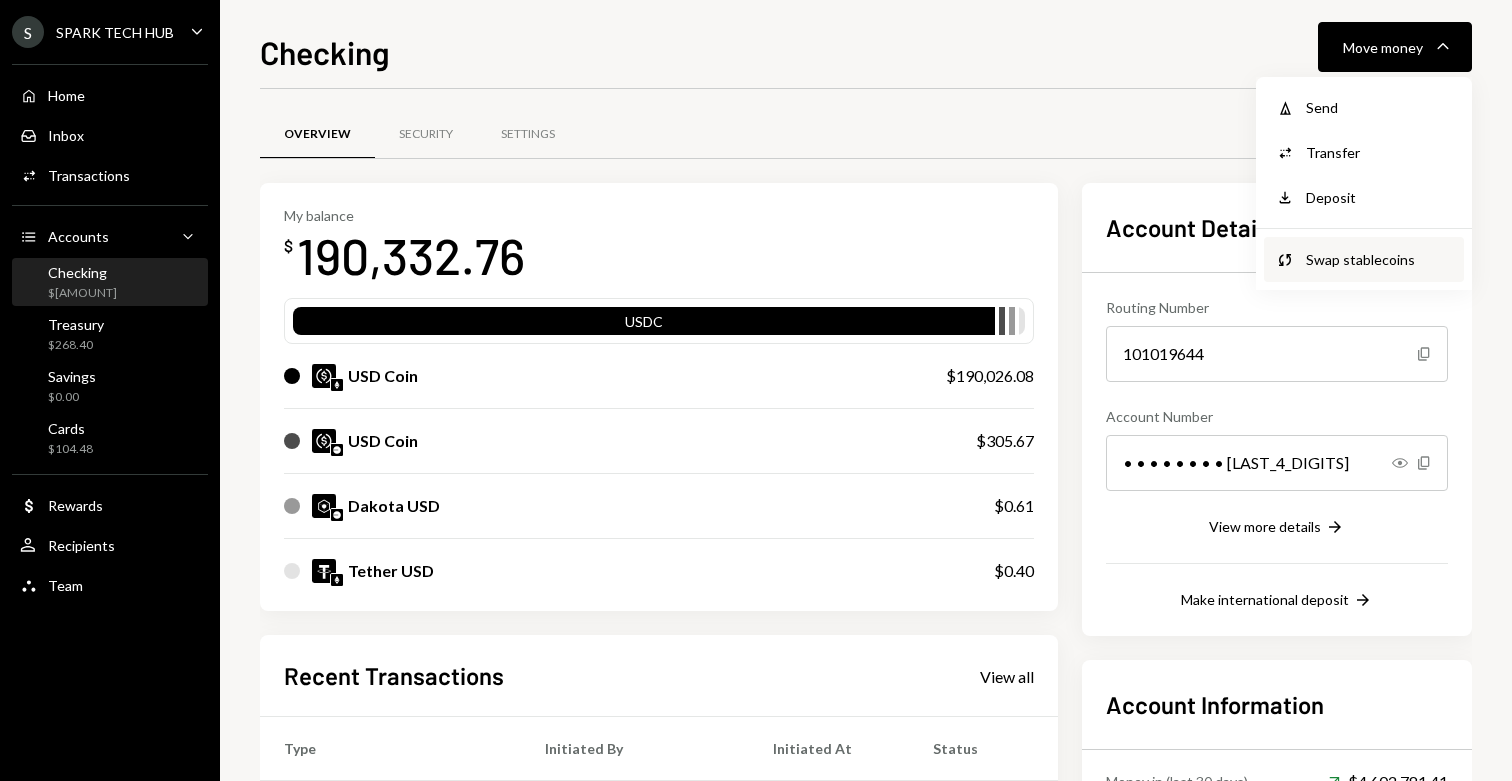 click on "Swap stablecoins" at bounding box center [1379, 259] 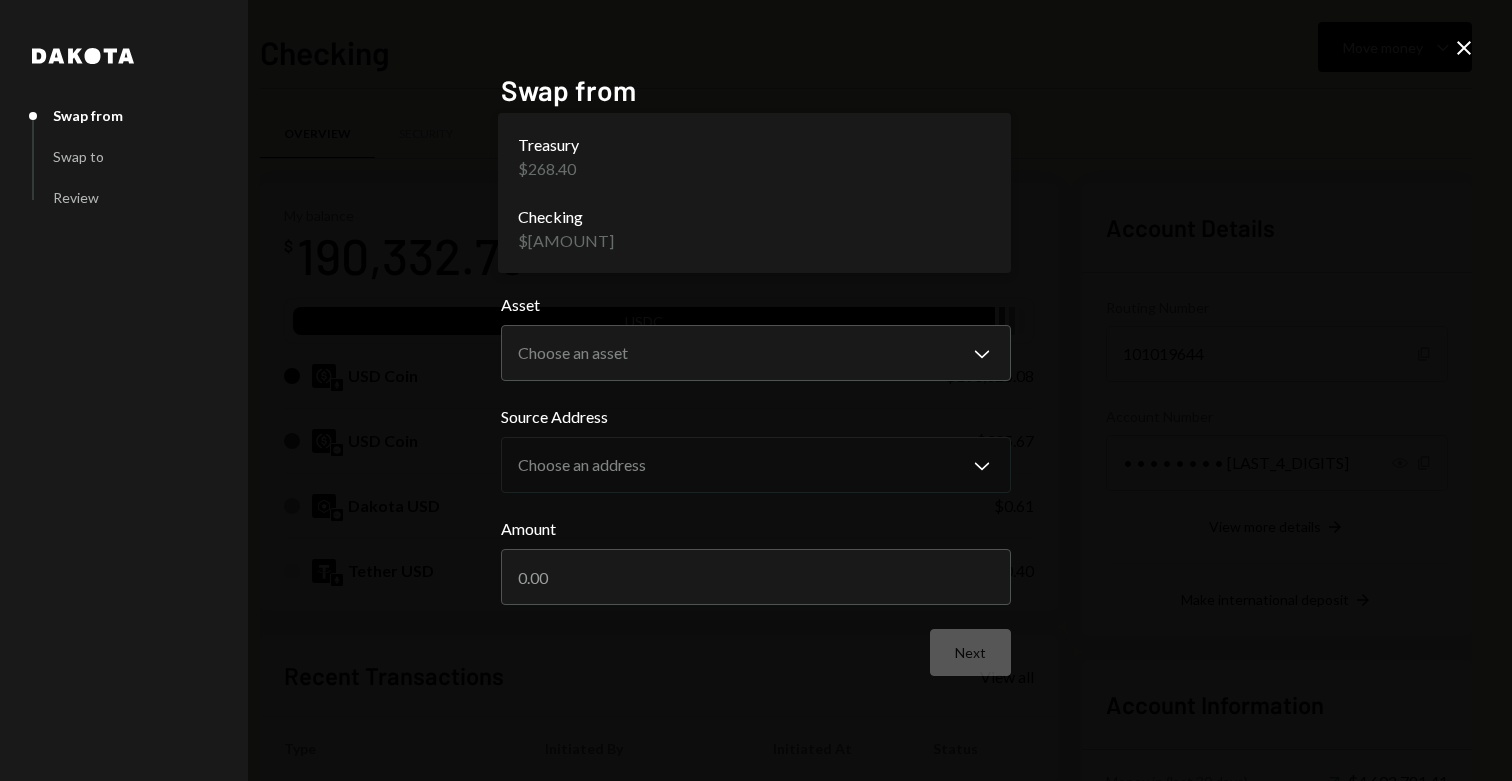 click on "S SPARK TECH HUB Caret Down Home Home Inbox Inbox Activities Transactions Accounts Accounts Caret Down Checking $[AMOUNT] Treasury $[AMOUNT] Savings $[AMOUNT] Cards $[AMOUNT] Dollar Rewards User Recipients Team Team Checking Move money Caret Down Overview Security Settings My balance $ [AMOUNT] USDC USD Coin $[AMOUNT] USD Coin $[AMOUNT] Tether USD $[AMOUNT] Dakota USD $[AMOUNT] Recent Transactions View all Type Initiated By Initiated At Status Deposit 118,000  USDC [WALLET_ADDRESS] Copy [DATE] [TIME] Completed Bank Payment $[AMOUNT] [PERSON_NAME] [DATE] [TIME] Completed Withdrawal 35,000  USDC [PERSON_NAME] [DATE] [TIME] Completed Bank Payment $[AMOUNT] [PERSON_NAME] [DATE] [TIME] Completed Withdrawal 30,000  USDC [PERSON_NAME] [DATE] [TIME] Completed Account Details Routing Number 101019644 Copy Account Number • • • • • • • •  7325 Show Copy View more details Right Arrow Make international deposit Right Arrow Account Information Money in (last 30 days) Up Right Arrow Dakota" at bounding box center (756, 390) 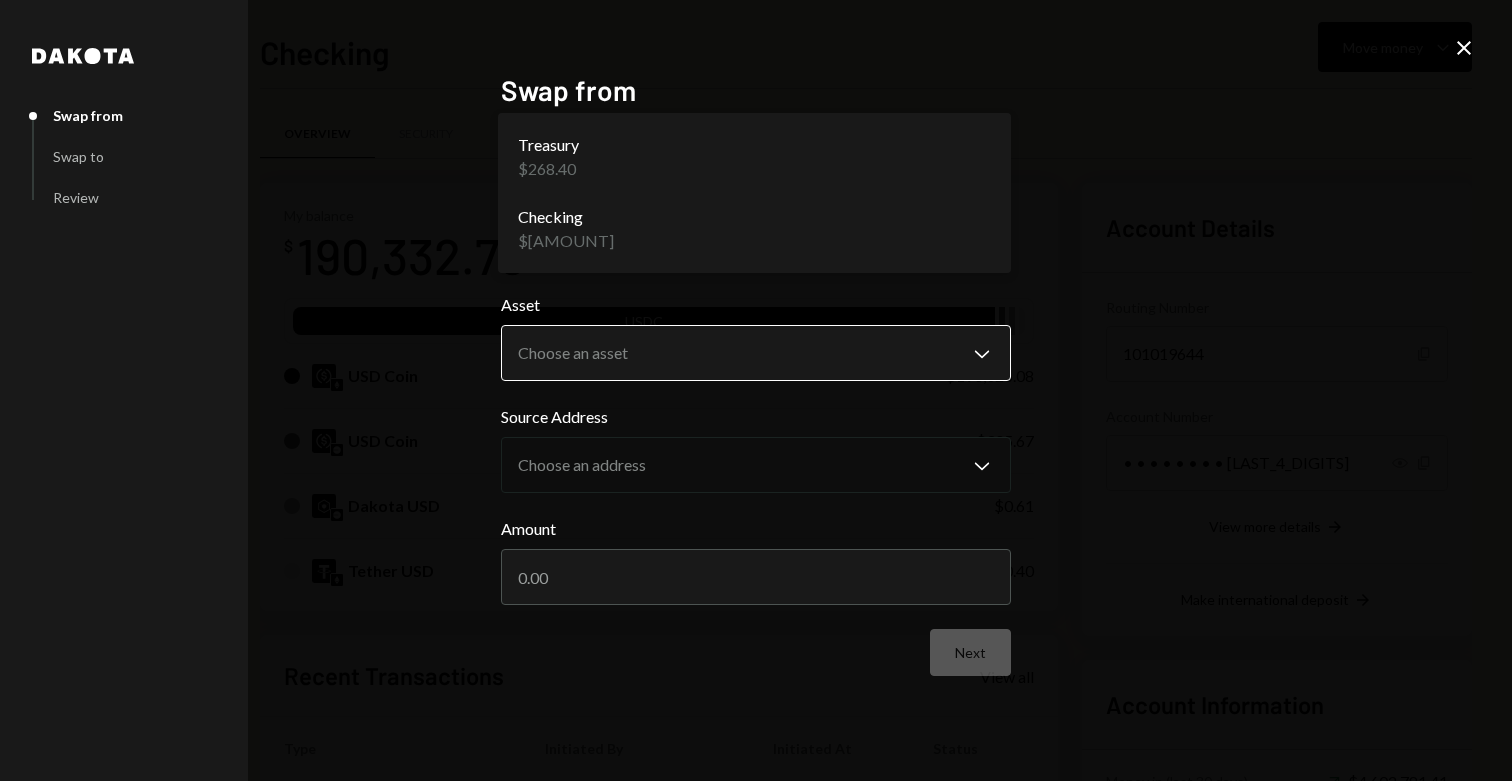 click on "S SPARK TECH HUB Caret Down Home Home Inbox Inbox Activities Transactions Accounts Accounts Caret Down Checking $[AMOUNT] Treasury $[AMOUNT] Savings $[AMOUNT] Cards $[AMOUNT] Dollar Rewards User Recipients Team Team Checking Move money Caret Down Overview Security Settings My balance $ [AMOUNT] USDC USD Coin $[AMOUNT] USD Coin $[AMOUNT] Tether USD $[AMOUNT] Dakota USD $[AMOUNT] Recent Transactions View all Type Initiated By Initiated At Status Deposit 118,000  USDC [WALLET_ADDRESS] Copy [DATE] [TIME] Completed Bank Payment $[AMOUNT] [PERSON_NAME] [DATE] [TIME] Completed Withdrawal 35,000  USDC [PERSON_NAME] [DATE] [TIME] Completed Bank Payment $[AMOUNT] [PERSON_NAME] [DATE] [TIME] Completed Withdrawal 30,000  USDC [PERSON_NAME] [DATE] [TIME] Completed Account Details Routing Number 101019644 Copy Account Number • • • • • • • •  7325 Show Copy View more details Right Arrow Make international deposit Right Arrow Account Information Money in (last 30 days) Up Right Arrow Dakota" at bounding box center [756, 390] 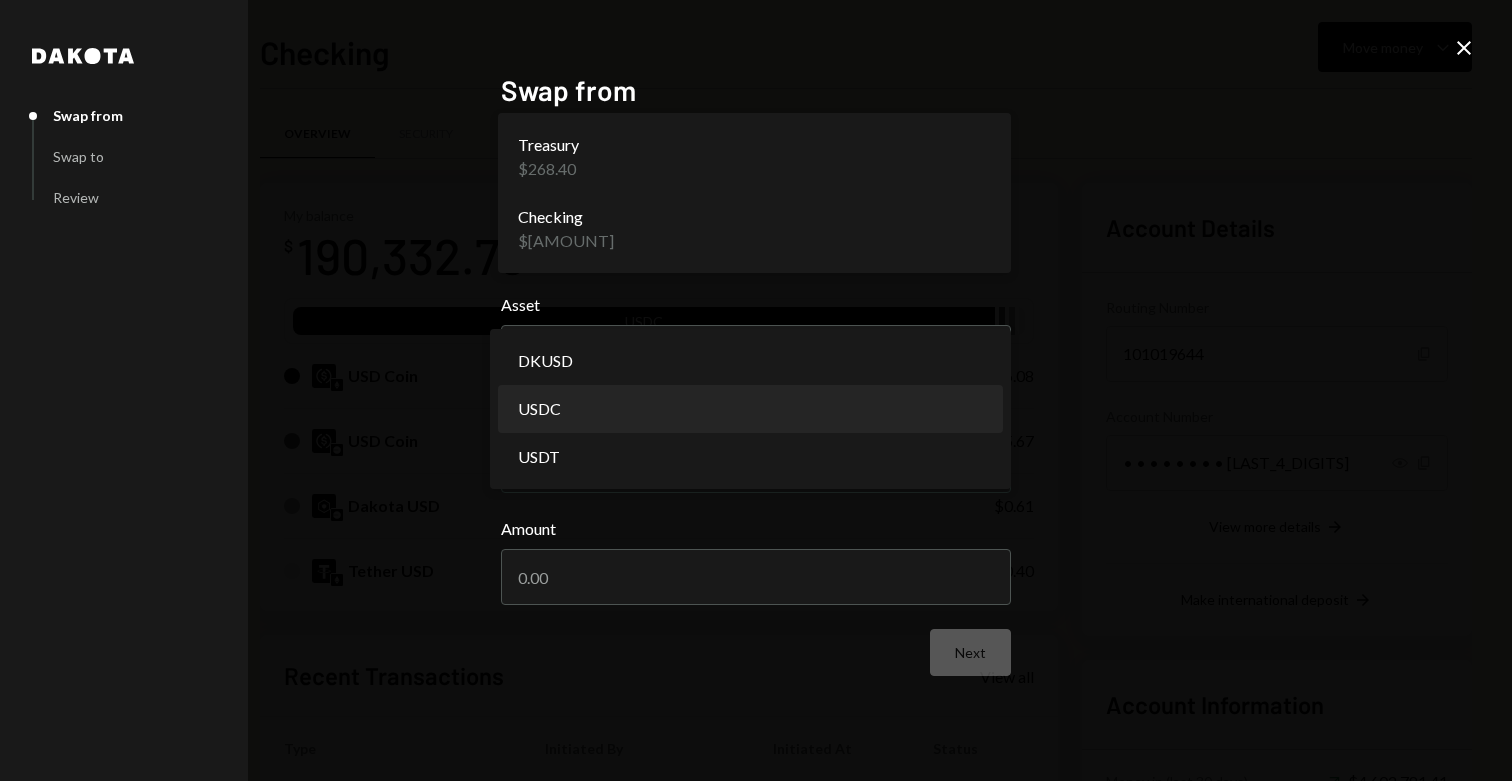 select on "****" 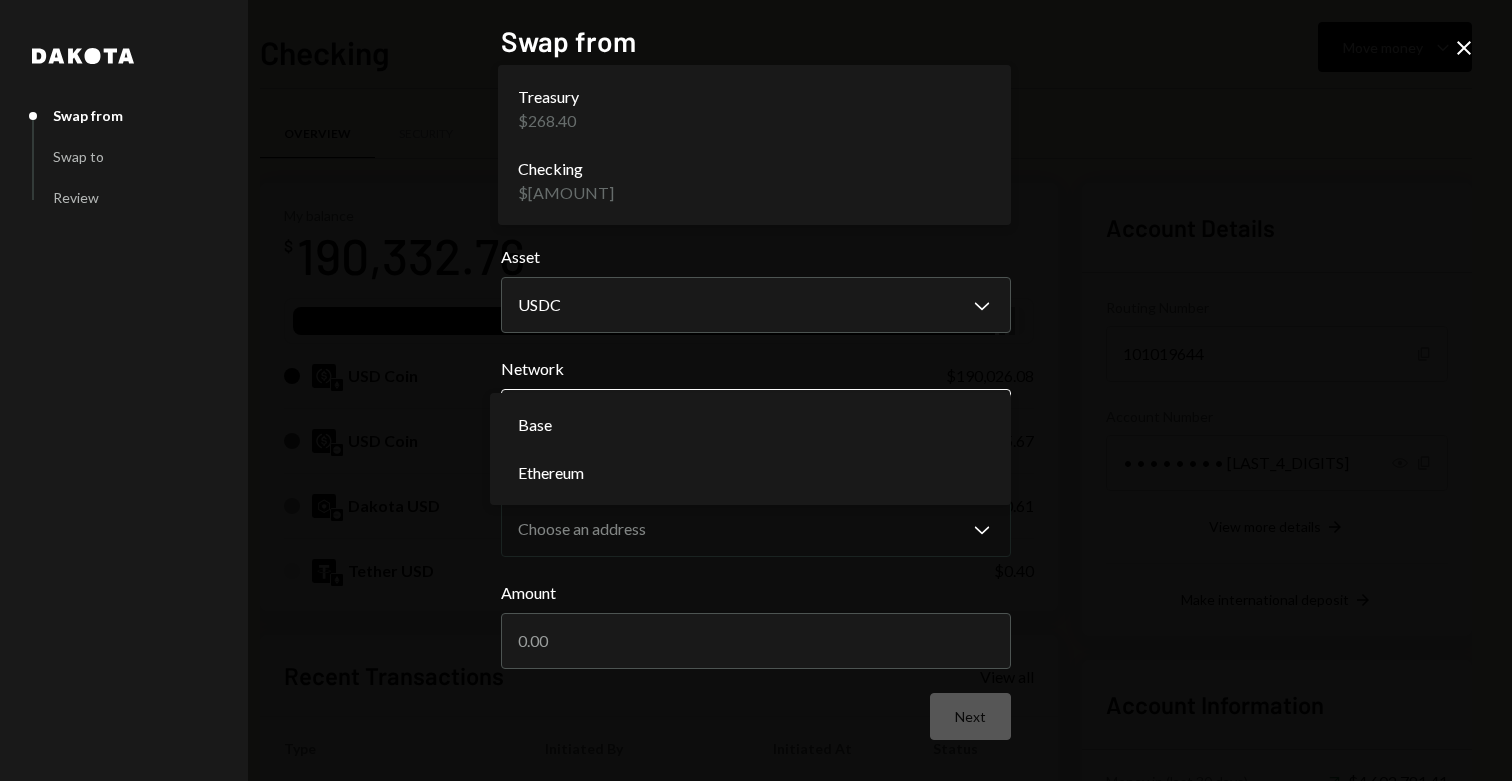 click on "S SPARK TECH HUB Caret Down Home Home Inbox Inbox Activities Transactions Accounts Accounts Caret Down Checking $[AMOUNT] Treasury $[AMOUNT] Savings $[AMOUNT] Cards $[AMOUNT] Dollar Rewards User Recipients Team Team Checking Move money Caret Down Overview Security Settings My balance $ [AMOUNT] USDC USD Coin $[AMOUNT] USD Coin $[AMOUNT] Tether USD $[AMOUNT] Dakota USD $[AMOUNT] Recent Transactions View all Type Initiated By Initiated At Status Deposit 118,000  USDC [WALLET_ADDRESS] Copy [DATE] [TIME] Completed Bank Payment $[AMOUNT] [PERSON_NAME] [DATE] [TIME] Completed Withdrawal 35,000  USDC [PERSON_NAME] [DATE] [TIME] Completed Bank Payment $[AMOUNT] [PERSON_NAME] [DATE] [TIME] Completed Withdrawal 30,000  USDC [PERSON_NAME] [DATE] [TIME] Completed Account Details Routing Number 101019644 Copy Account Number • • • • • • • •  7325 Show Copy View more details Right Arrow Make international deposit Right Arrow Account Information Money in (last 30 days) Up Right Arrow Dakota" at bounding box center [756, 390] 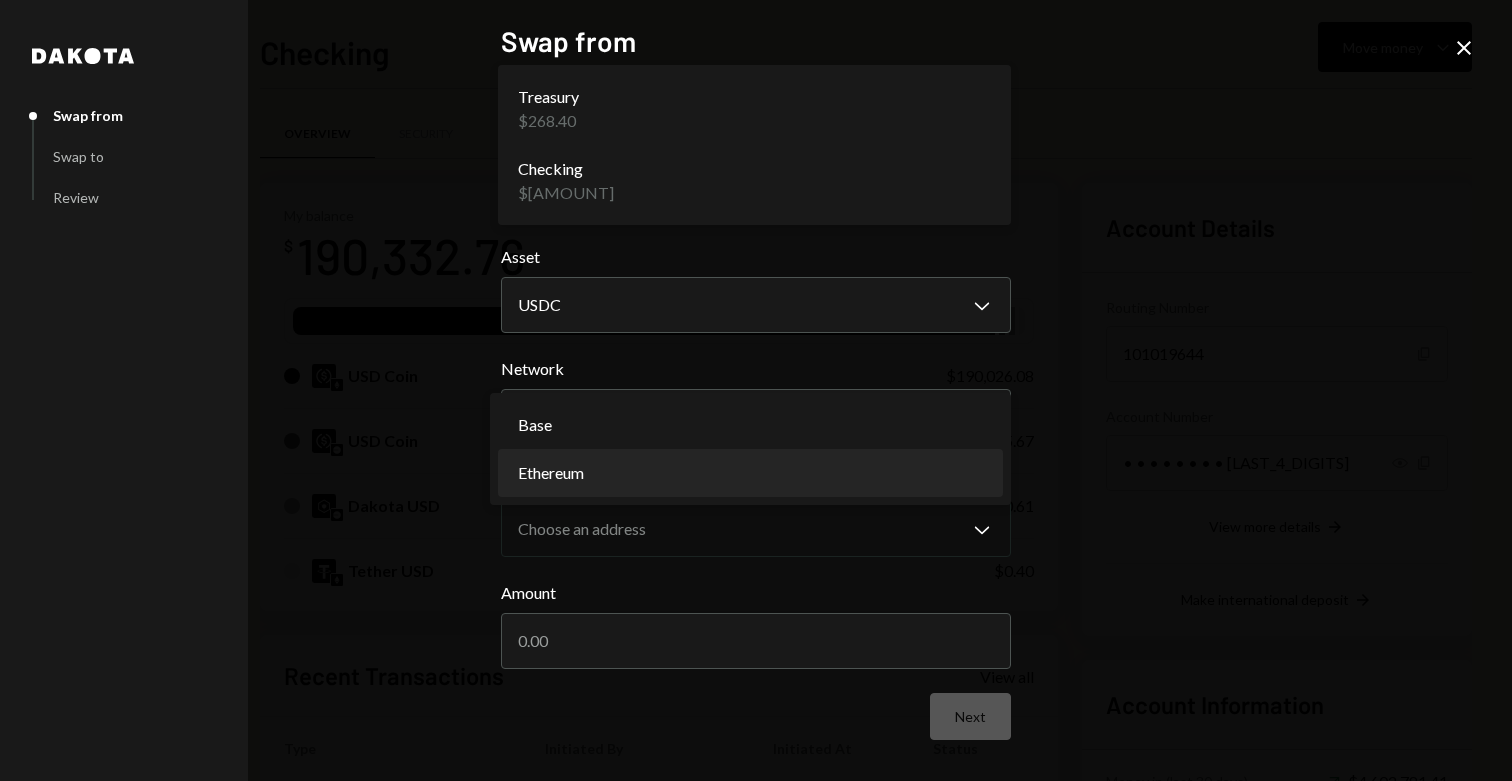 select on "**********" 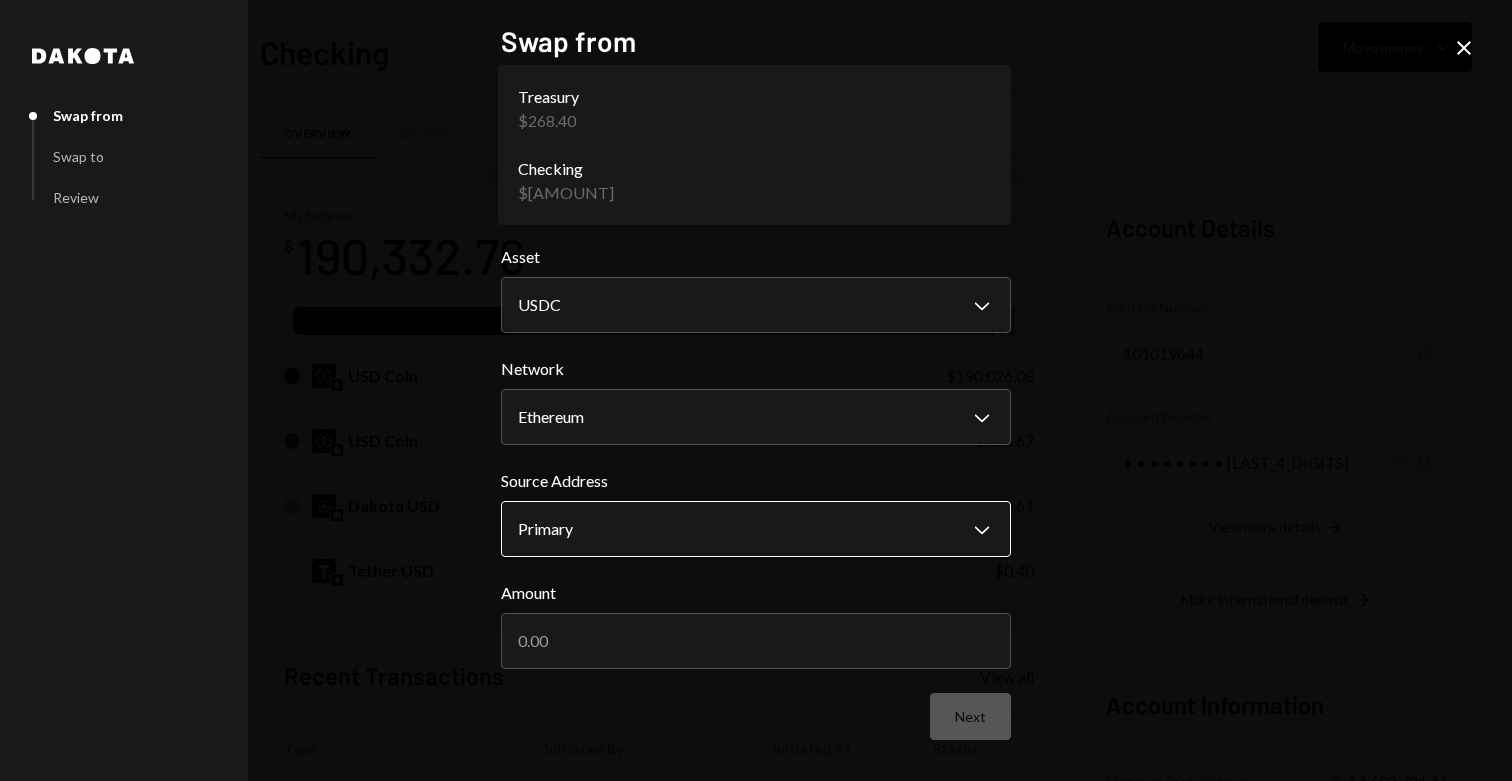 click on "S SPARK TECH HUB Caret Down Home Home Inbox Inbox Activities Transactions Accounts Accounts Caret Down Checking $[AMOUNT] Treasury $[AMOUNT] Savings $[AMOUNT] Cards $[AMOUNT] Dollar Rewards User Recipients Team Team Checking Move money Caret Down Overview Security Settings My balance $ [AMOUNT] USDC USD Coin $[AMOUNT] USD Coin $[AMOUNT] Tether USD $[AMOUNT] Dakota USD $[AMOUNT] Recent Transactions View all Type Initiated By Initiated At Status Deposit 118,000  USDC [WALLET_ADDRESS] Copy [DATE] [TIME] Completed Bank Payment $[AMOUNT] [PERSON_NAME] [DATE] [TIME] Completed Withdrawal 35,000  USDC [PERSON_NAME] [DATE] [TIME] Completed Bank Payment $[AMOUNT] [PERSON_NAME] [DATE] [TIME] Completed Withdrawal 30,000  USDC [PERSON_NAME] [DATE] [TIME] Completed Account Details Routing Number 101019644 Copy Account Number • • • • • • • •  7325 Show Copy View more details Right Arrow Make international deposit Right Arrow Account Information Money in (last 30 days) Up Right Arrow Dakota" at bounding box center (756, 390) 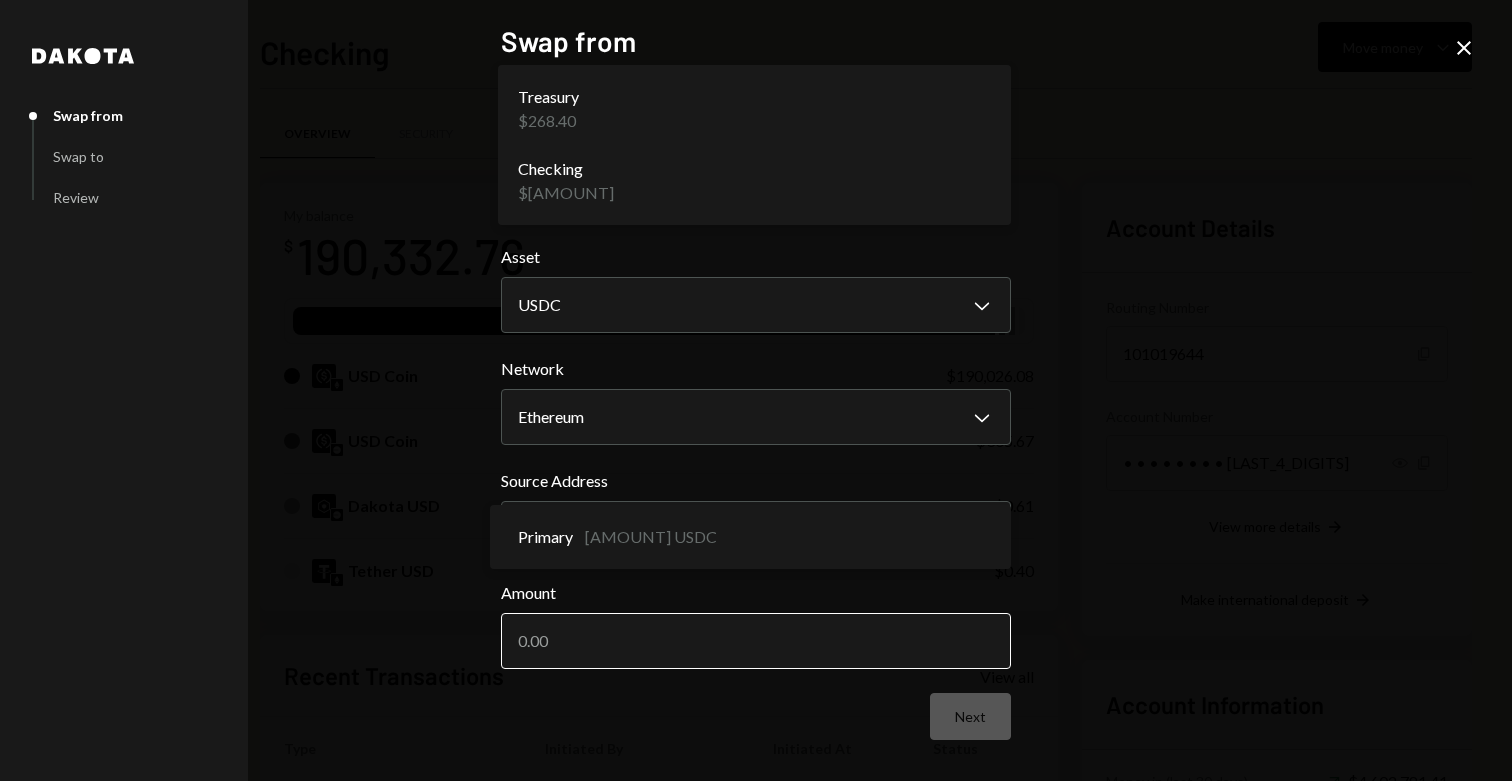 click on "Amount" at bounding box center [756, 641] 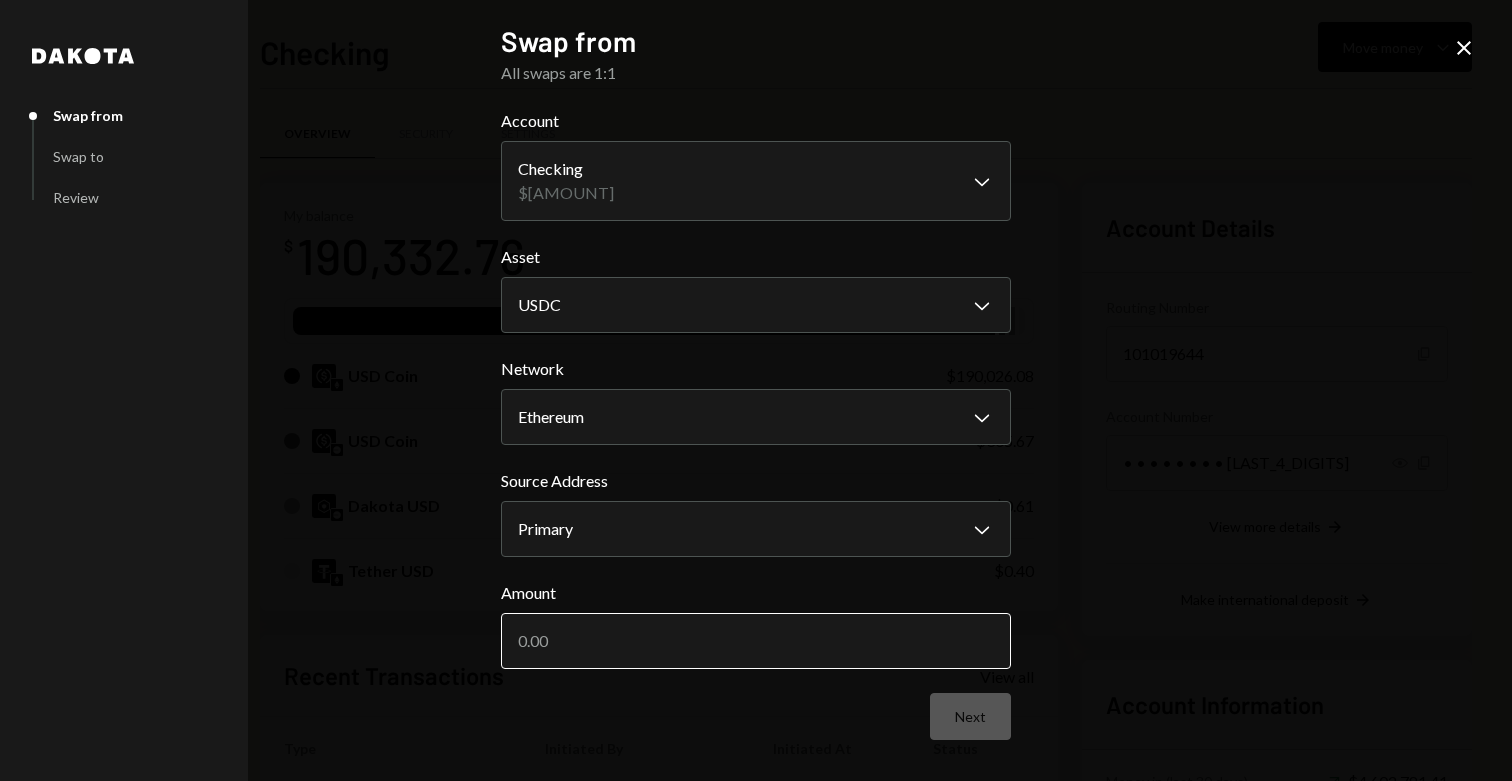 click on "Amount" at bounding box center [756, 641] 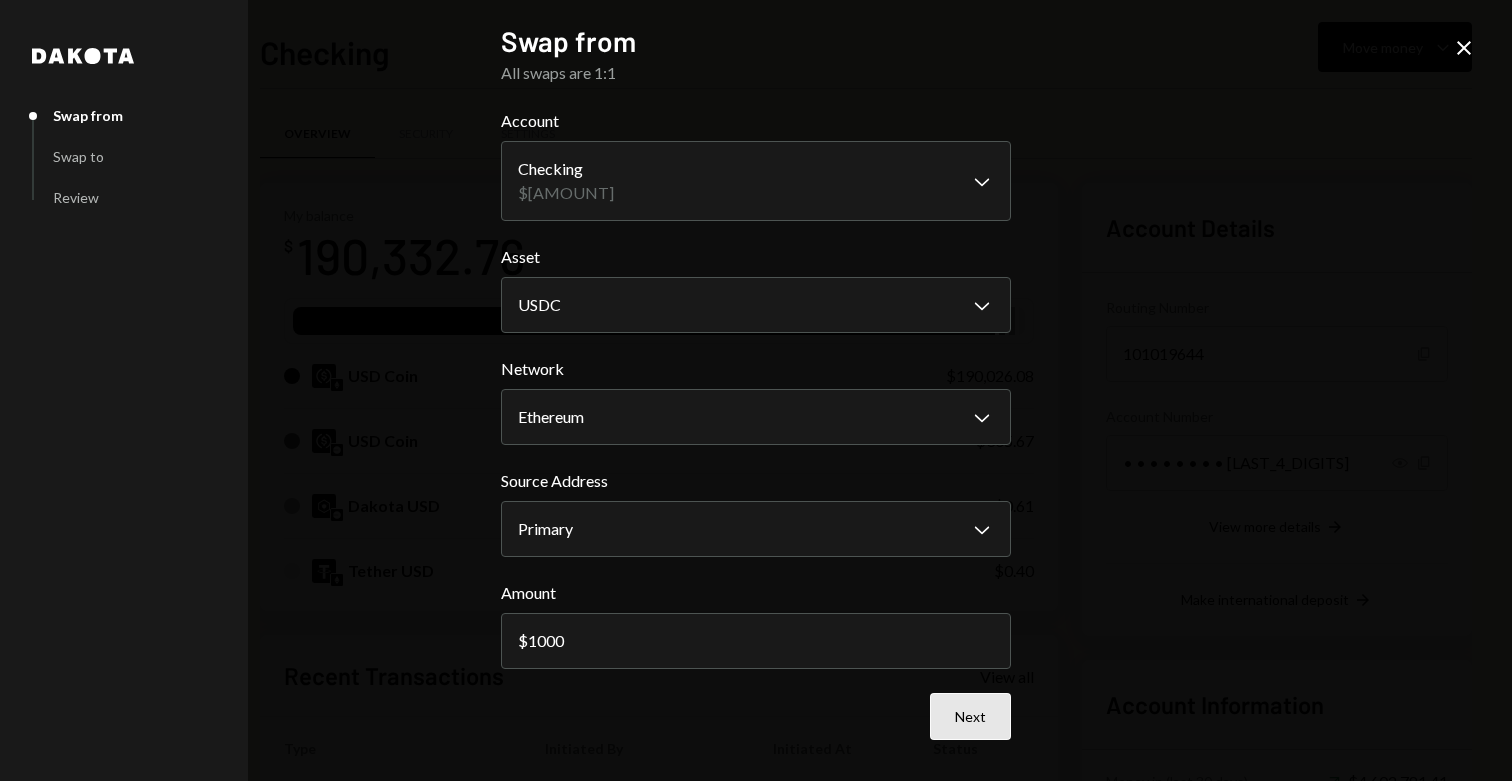 type on "1000" 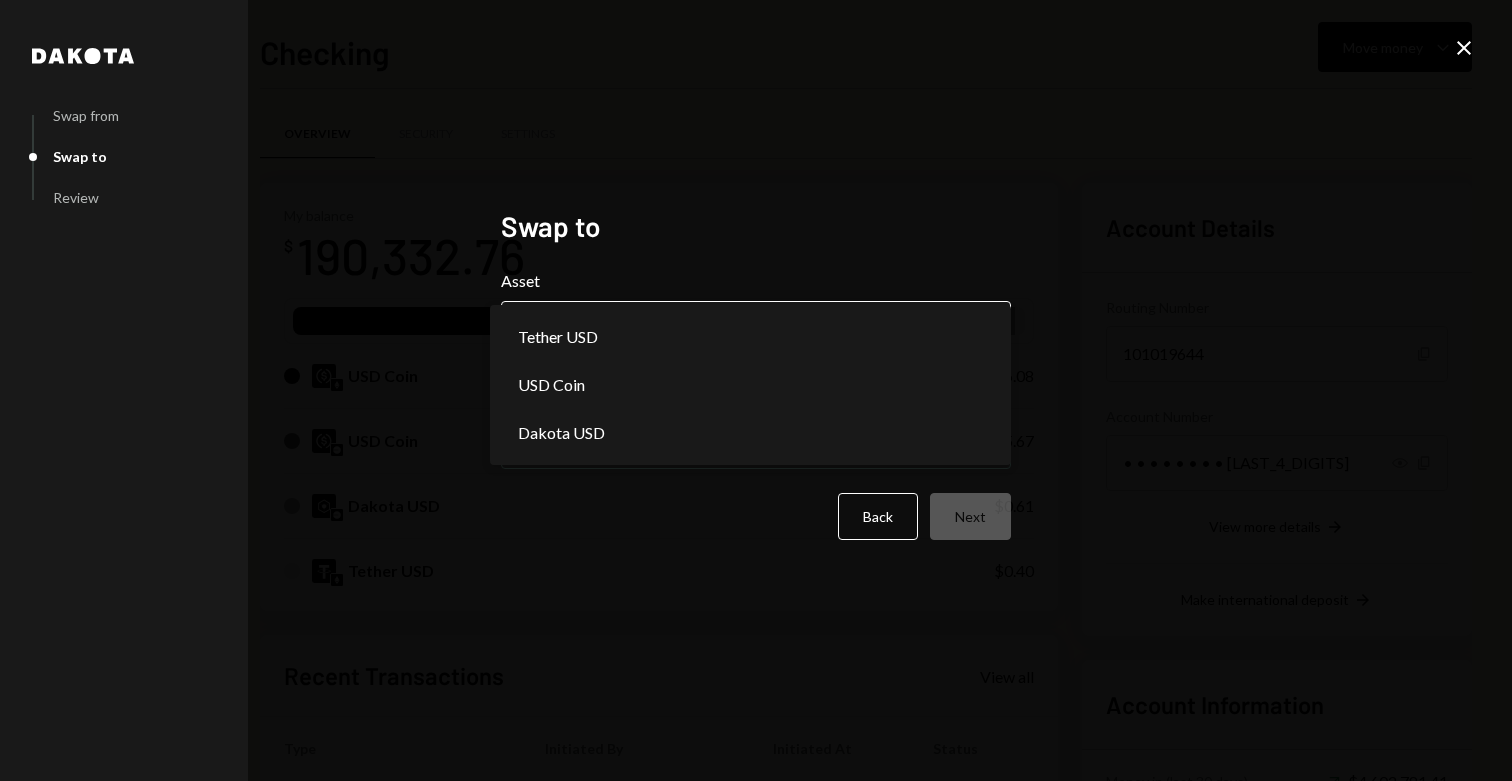 click on "S SPARK TECH HUB Caret Down Home Home Inbox Inbox Activities Transactions Accounts Accounts Caret Down Checking $[AMOUNT] Treasury $[AMOUNT] Savings $[AMOUNT] Cards $[AMOUNT] Dollar Rewards User Recipients Team Team Checking Move money Caret Down Overview Security Settings My balance $ [AMOUNT] USDC USD Coin $[AMOUNT] USD Coin $[AMOUNT] Tether USD $[AMOUNT] Dakota USD $[AMOUNT] Recent Transactions View all Type Initiated By Initiated At Status Deposit 118,000  USDC [WALLET_ADDRESS] Copy [DATE] [TIME] Completed Bank Payment $[AMOUNT] [PERSON_NAME] [DATE] [TIME] Completed Withdrawal 35,000  USDC [PERSON_NAME] [DATE] [TIME] Completed Bank Payment $[AMOUNT] [PERSON_NAME] [DATE] [TIME] Completed Withdrawal 30,000  USDC [PERSON_NAME] [DATE] [TIME] Completed Account Details Routing Number 101019644 Copy Account Number • • • • • • • •  7325 Show Copy View more details Right Arrow Make international deposit Right Arrow Account Information Money in (last 30 days) Up Right Arrow Dakota" at bounding box center [756, 390] 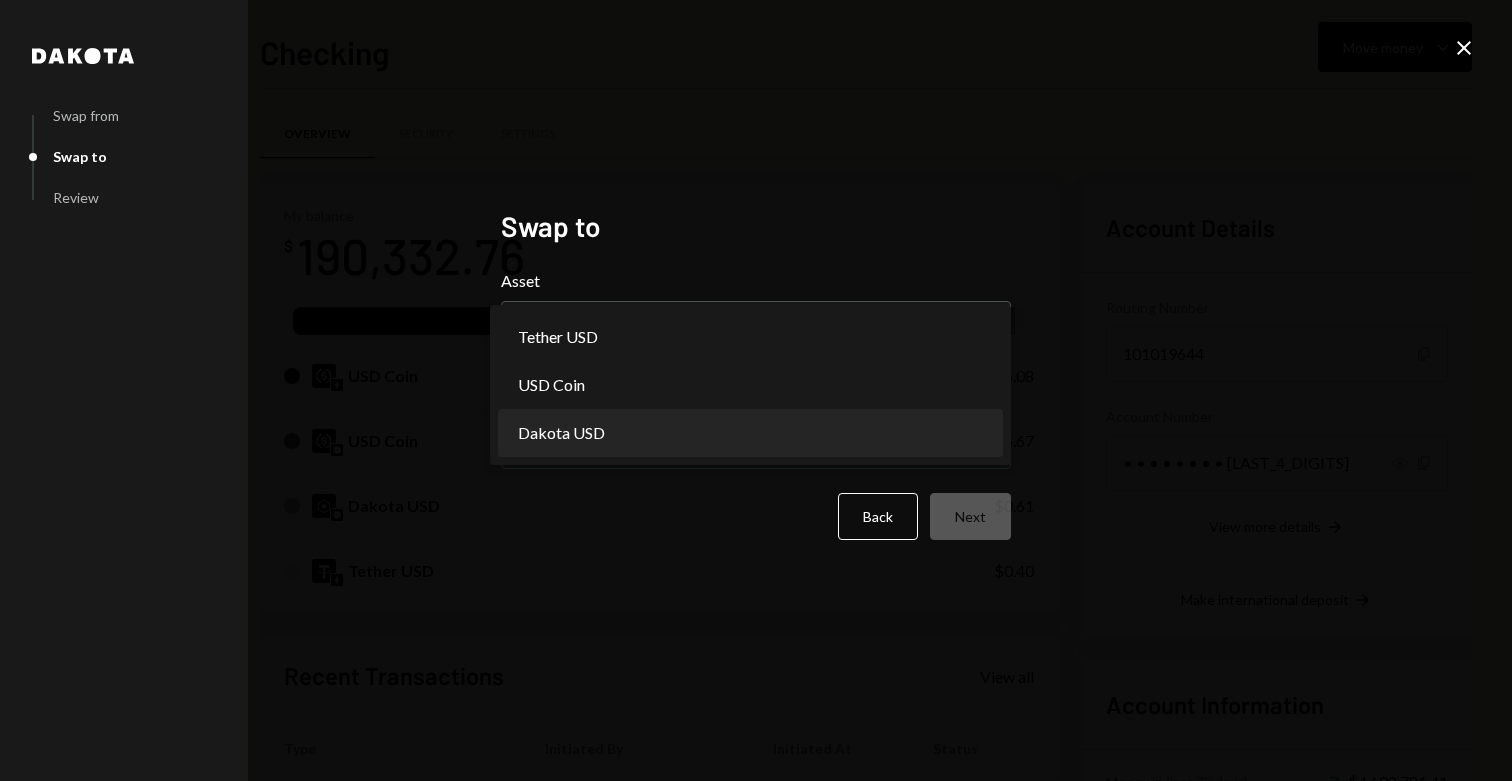 select on "*****" 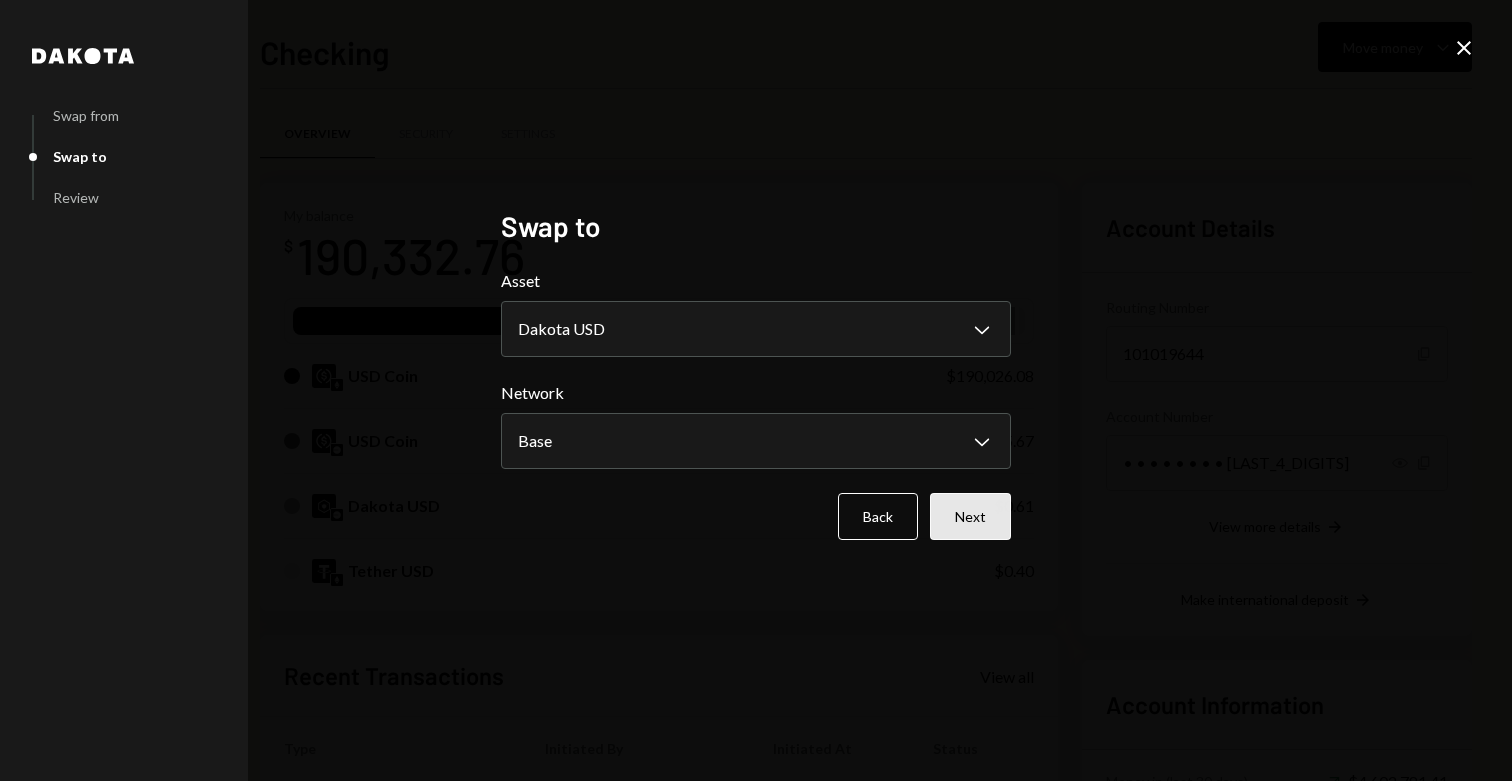 click on "Next" at bounding box center (970, 516) 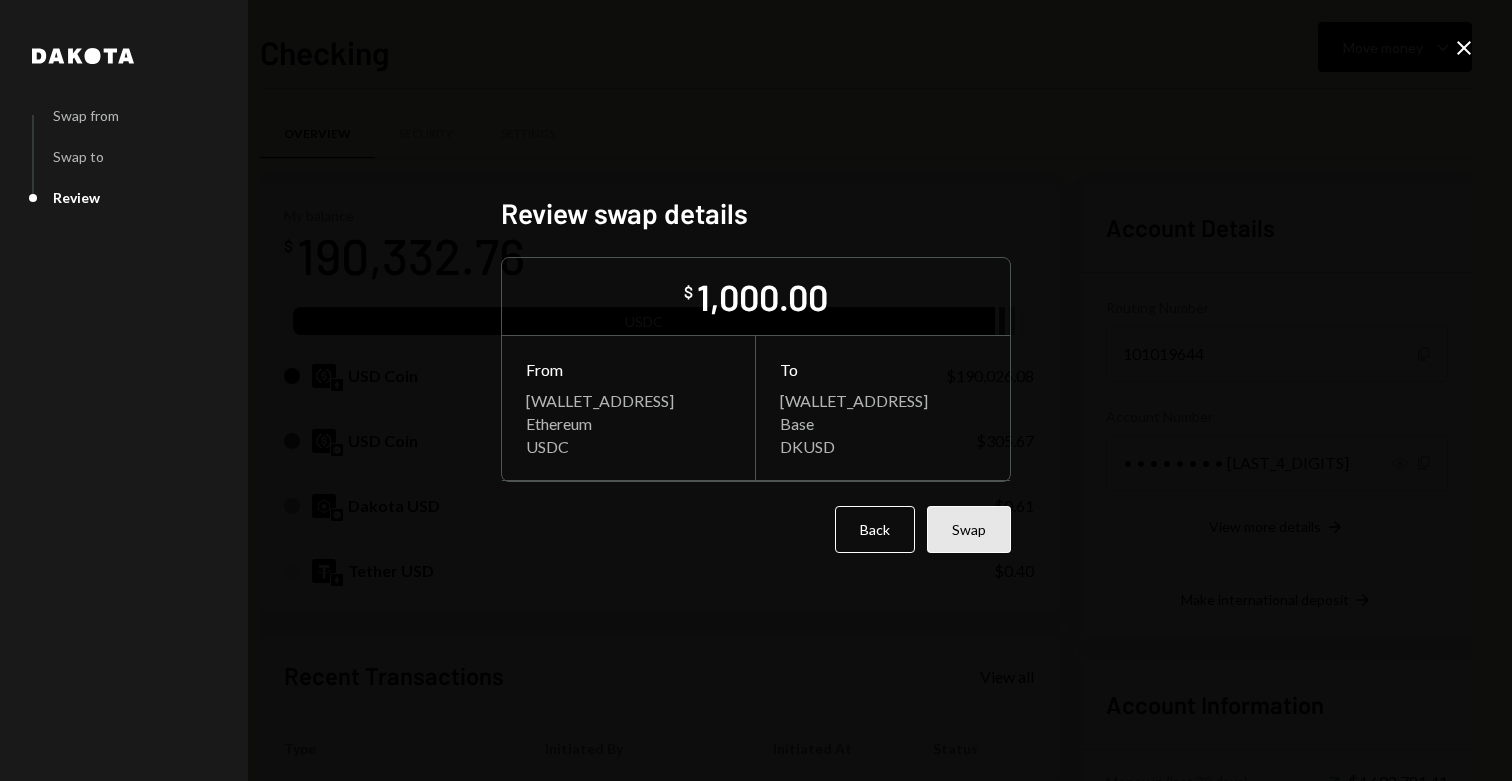 click on "Swap" at bounding box center [969, 529] 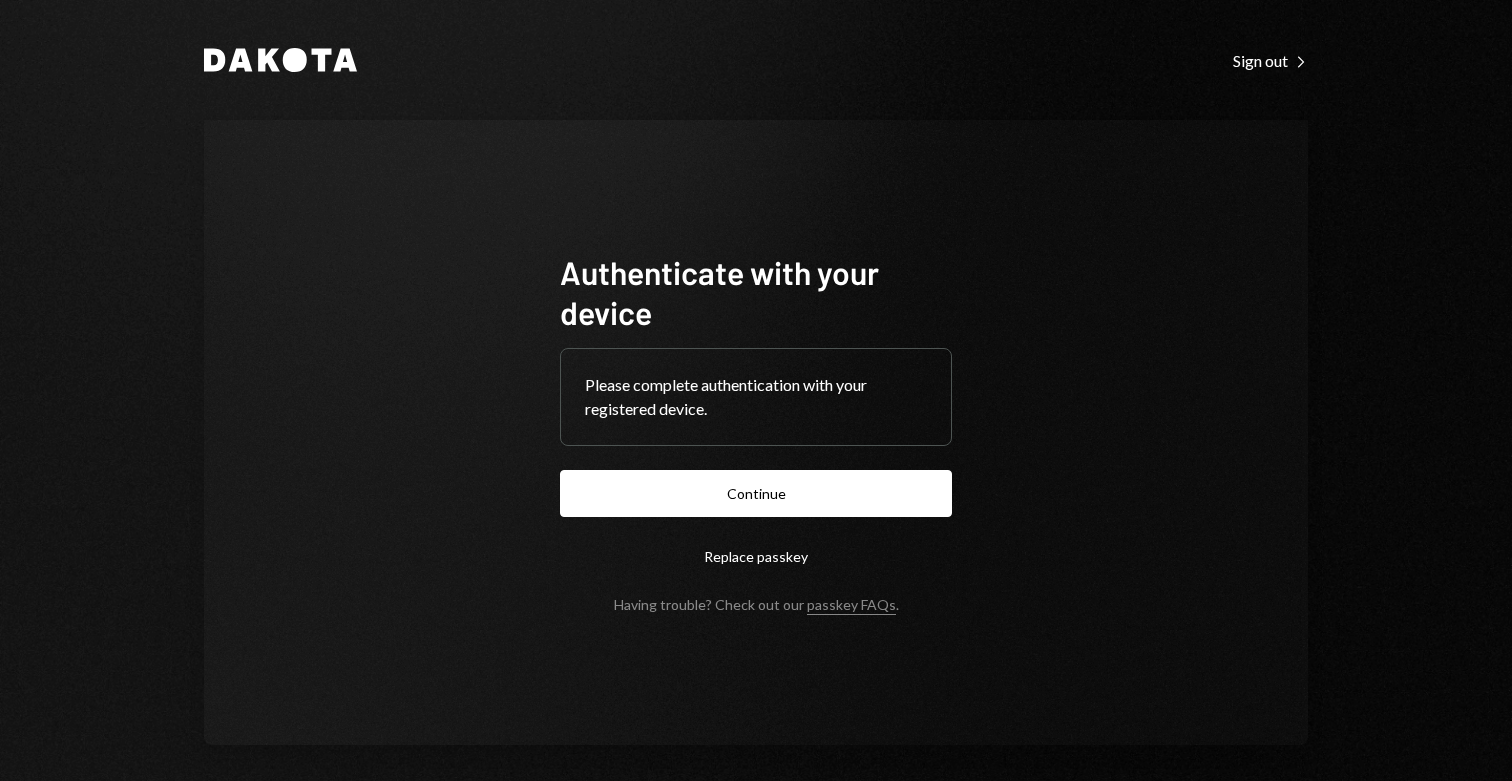 scroll, scrollTop: 0, scrollLeft: 0, axis: both 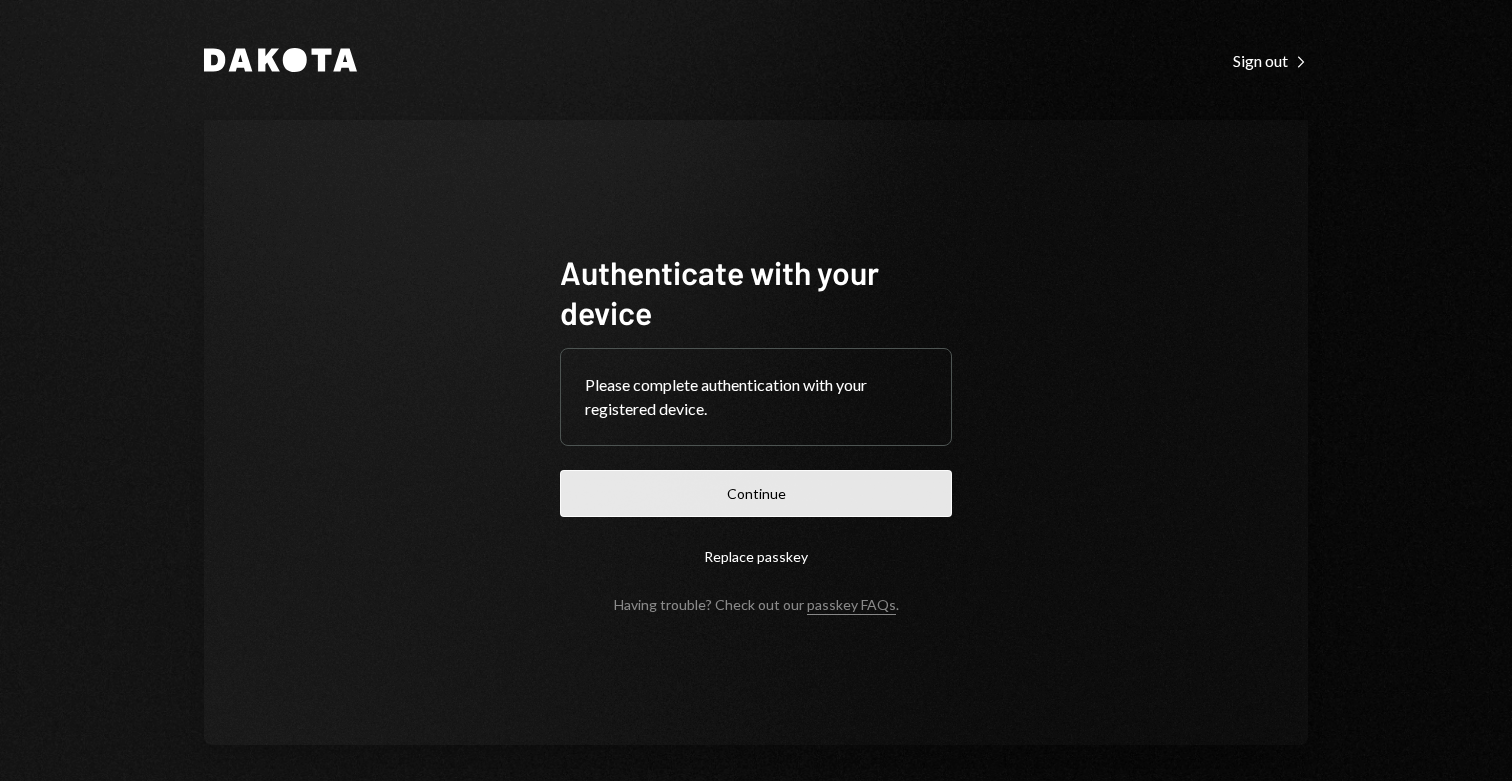click on "Continue" at bounding box center [756, 493] 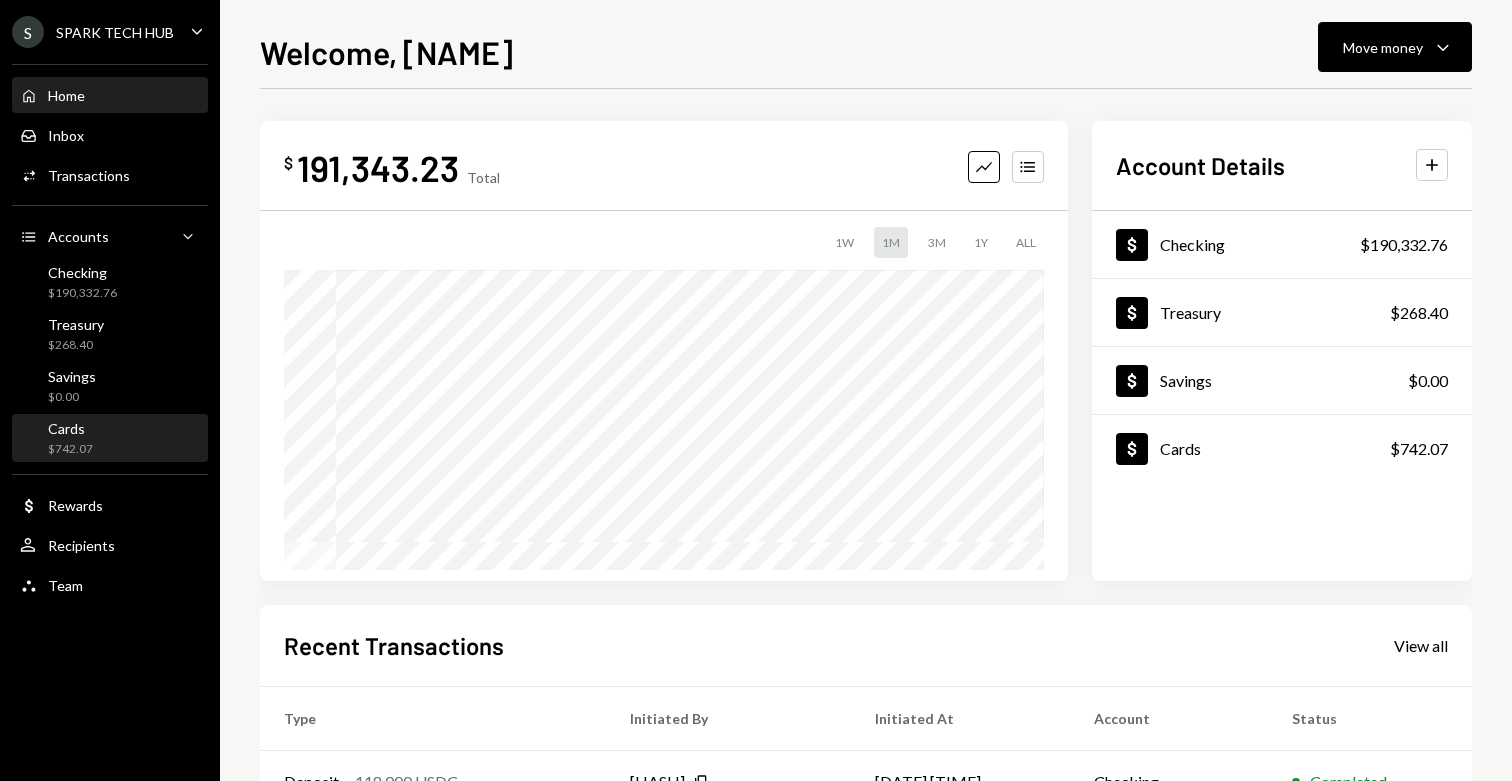 click on "Cards" at bounding box center [70, 428] 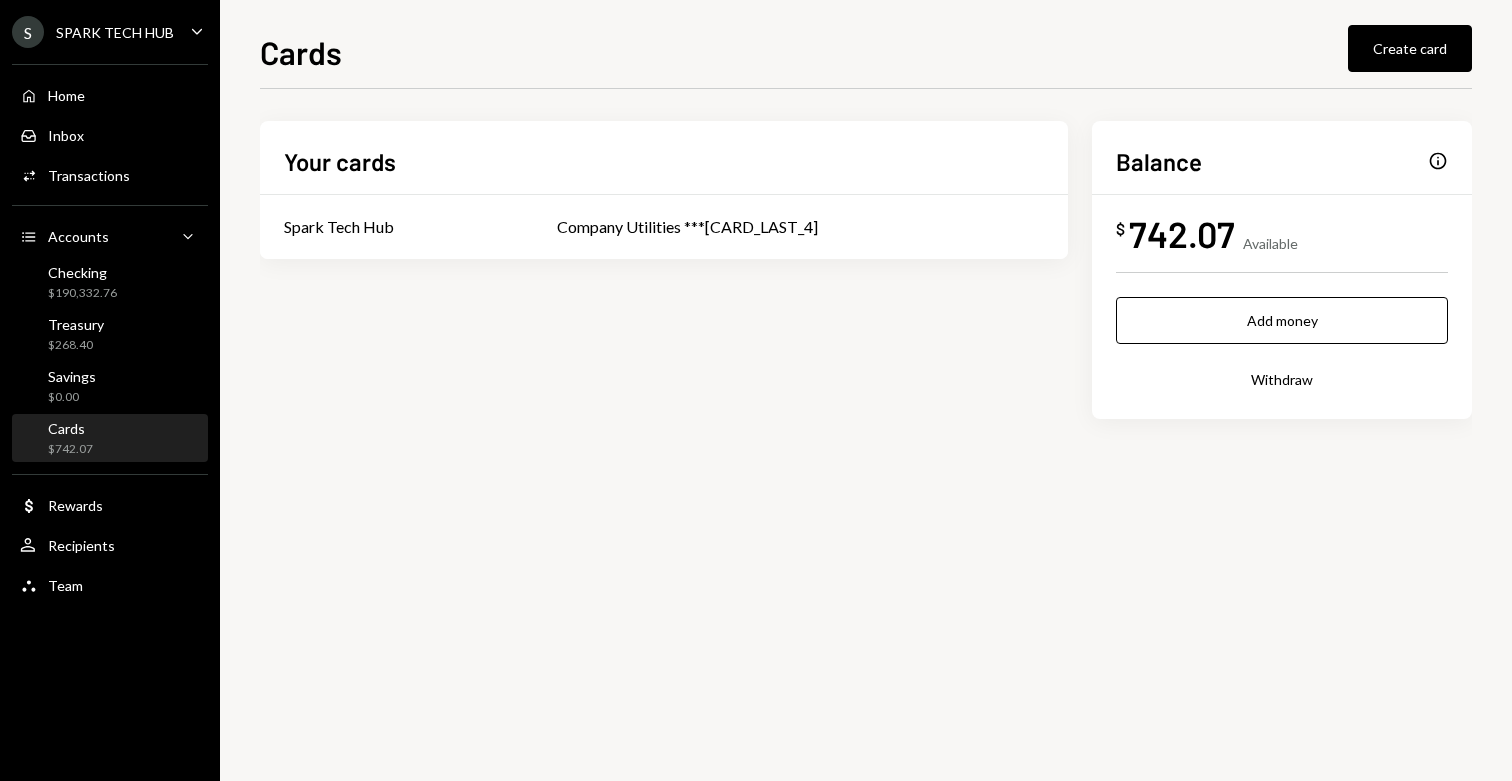 click on "742.07" at bounding box center (1182, 233) 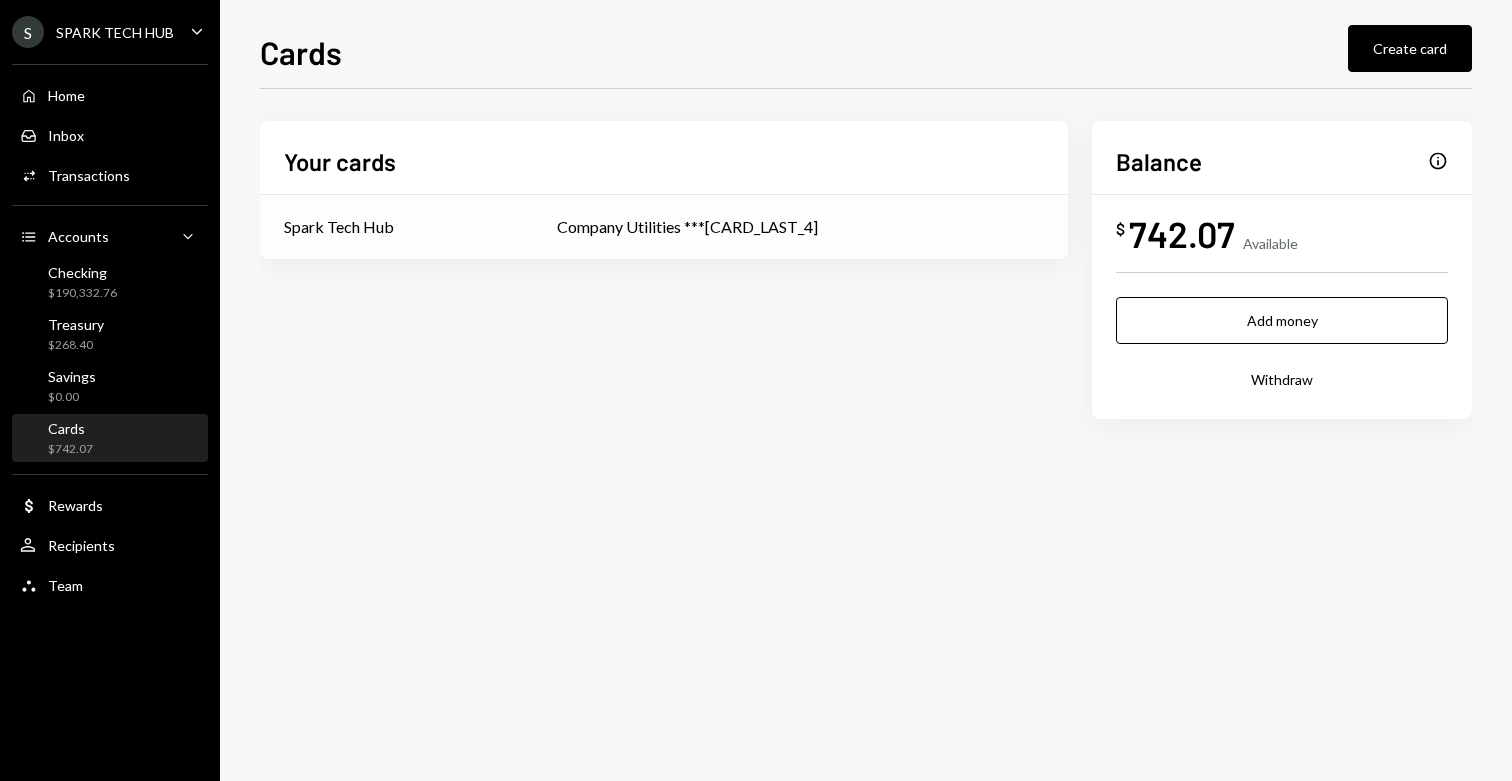 click on "Company Utilities  ***2146" at bounding box center [800, 227] 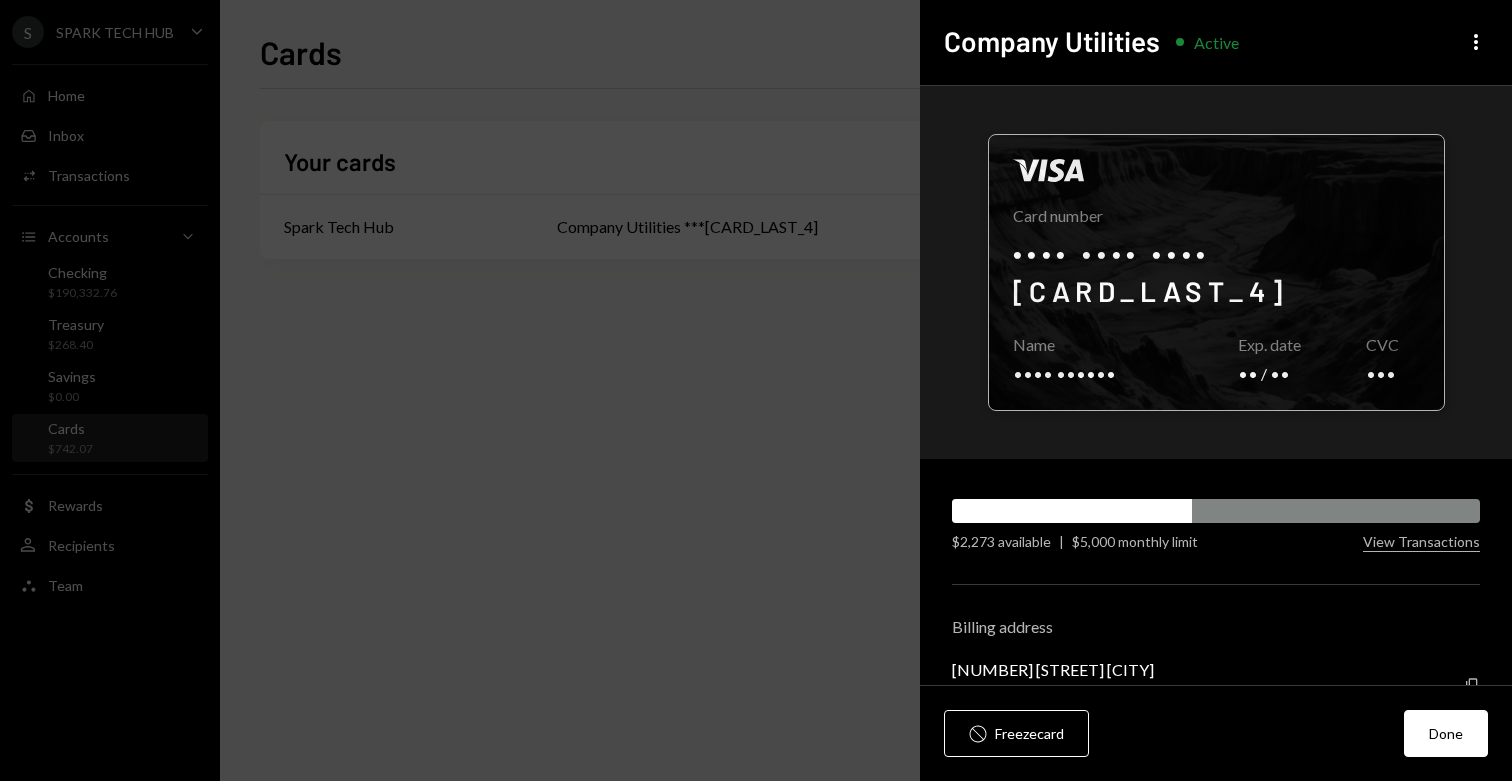 click at bounding box center [1216, 272] 